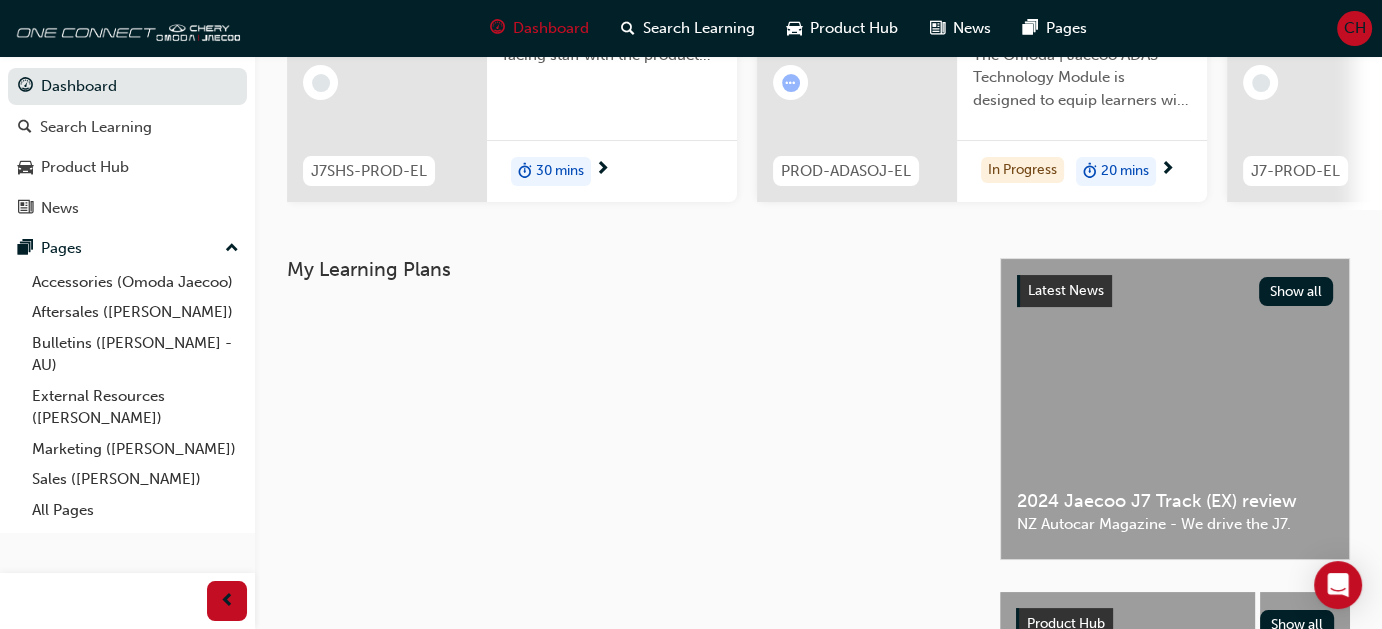 scroll, scrollTop: 64, scrollLeft: 0, axis: vertical 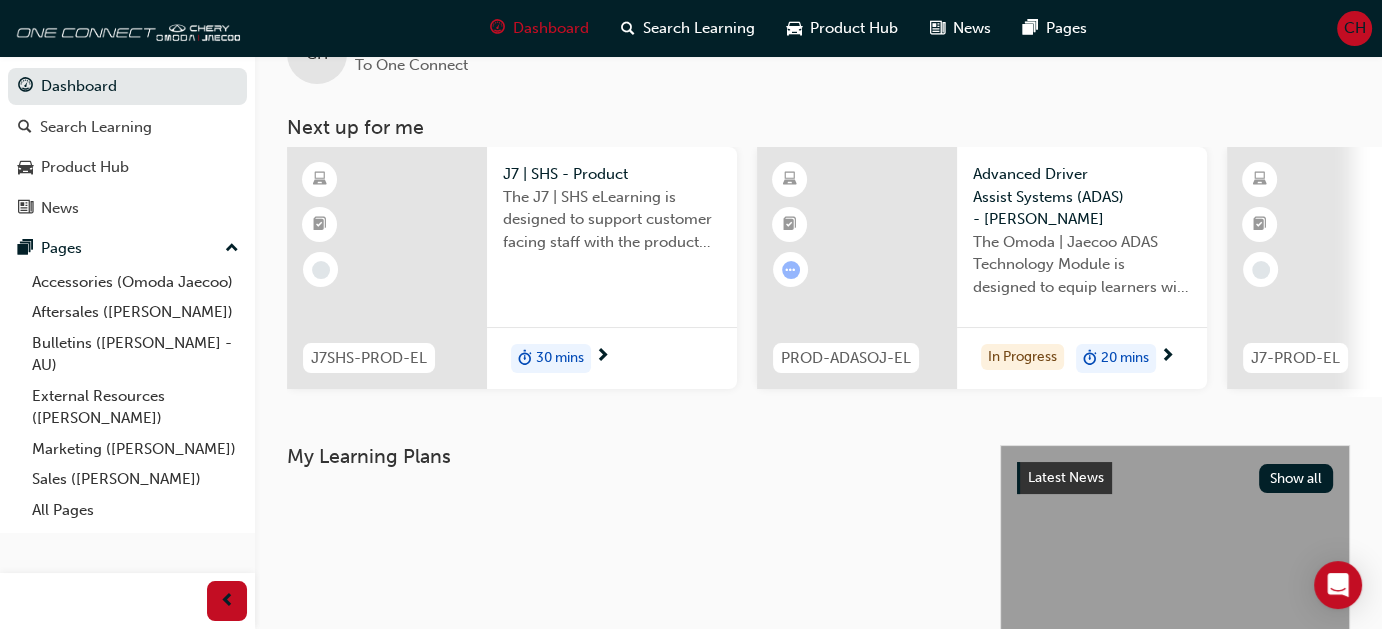 click at bounding box center (387, 268) 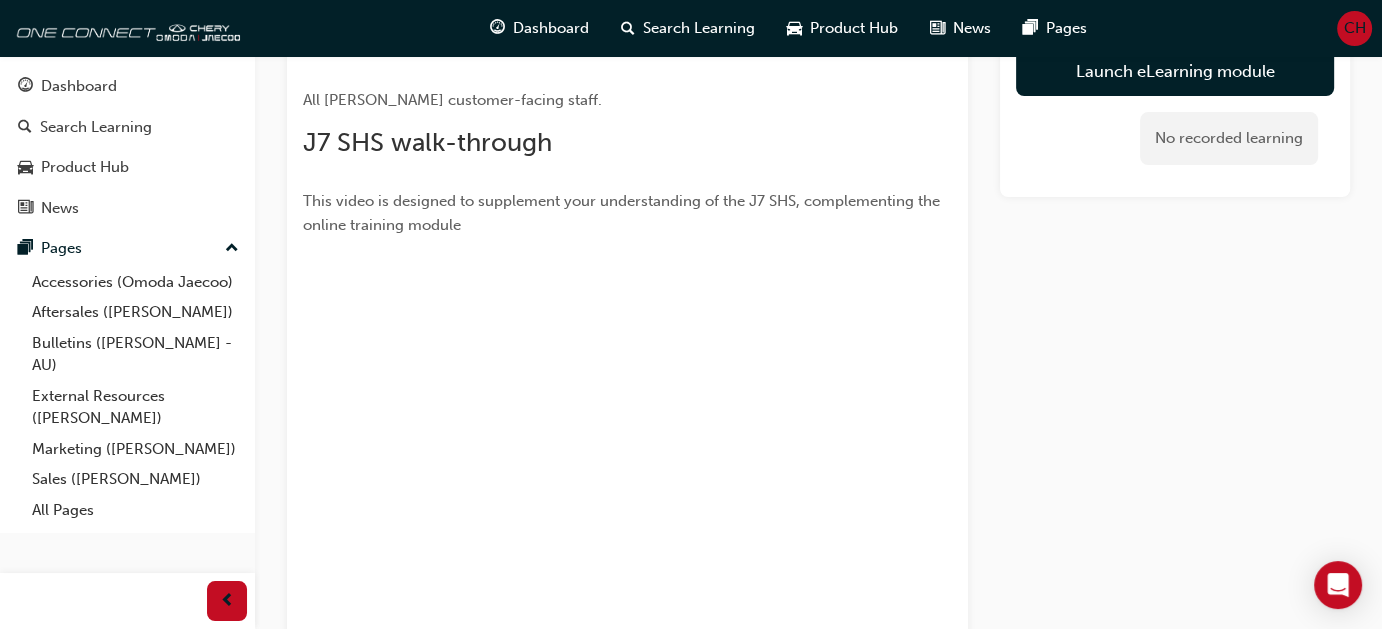 scroll, scrollTop: 600, scrollLeft: 0, axis: vertical 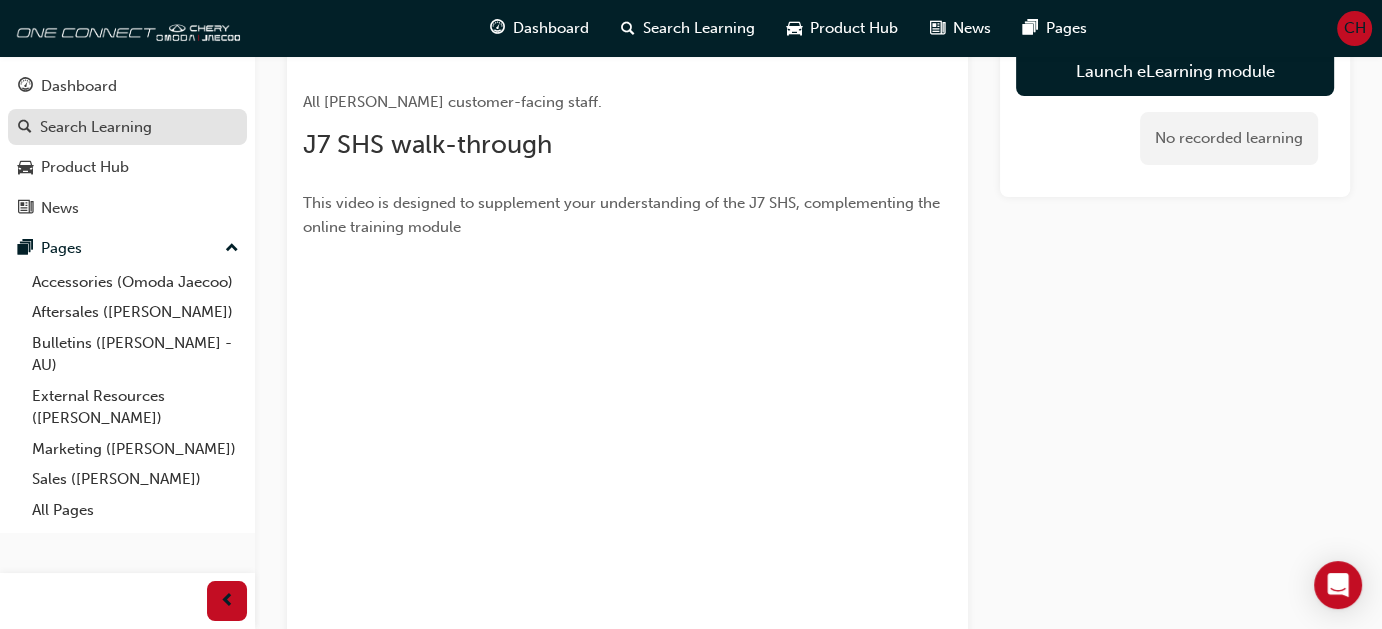 click on "Search Learning" at bounding box center (96, 127) 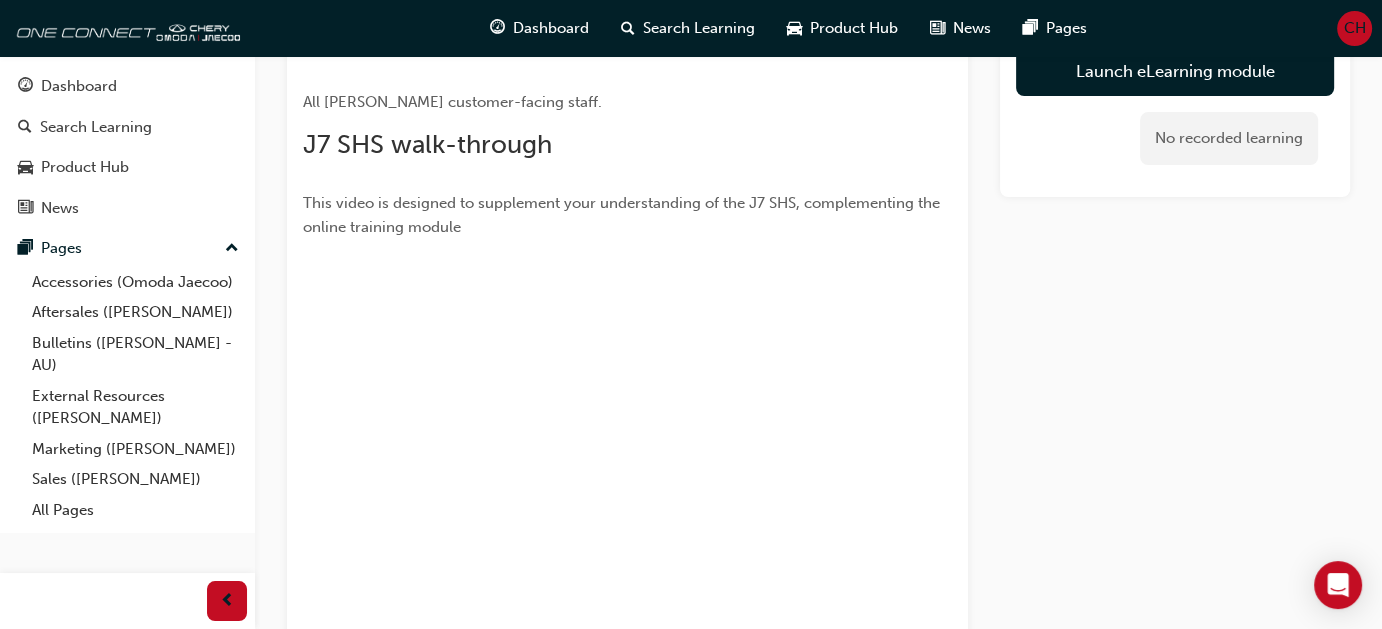 scroll, scrollTop: 0, scrollLeft: 0, axis: both 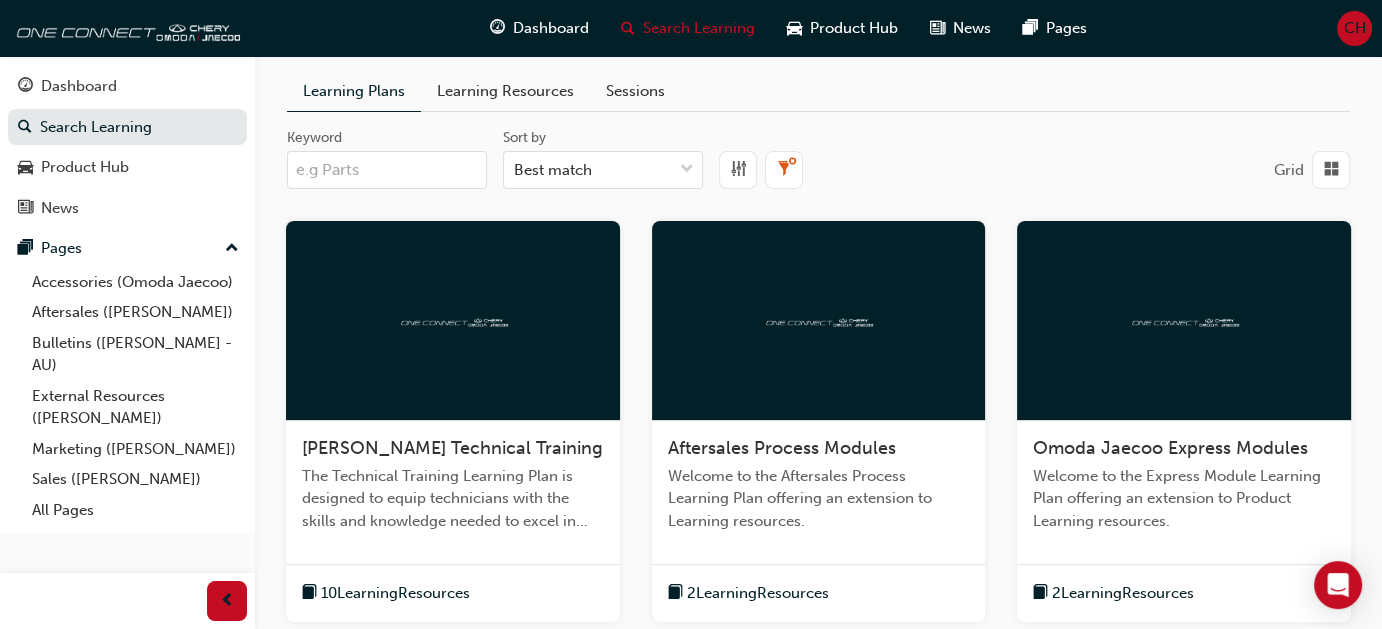 click on "Keyword" at bounding box center (387, 170) 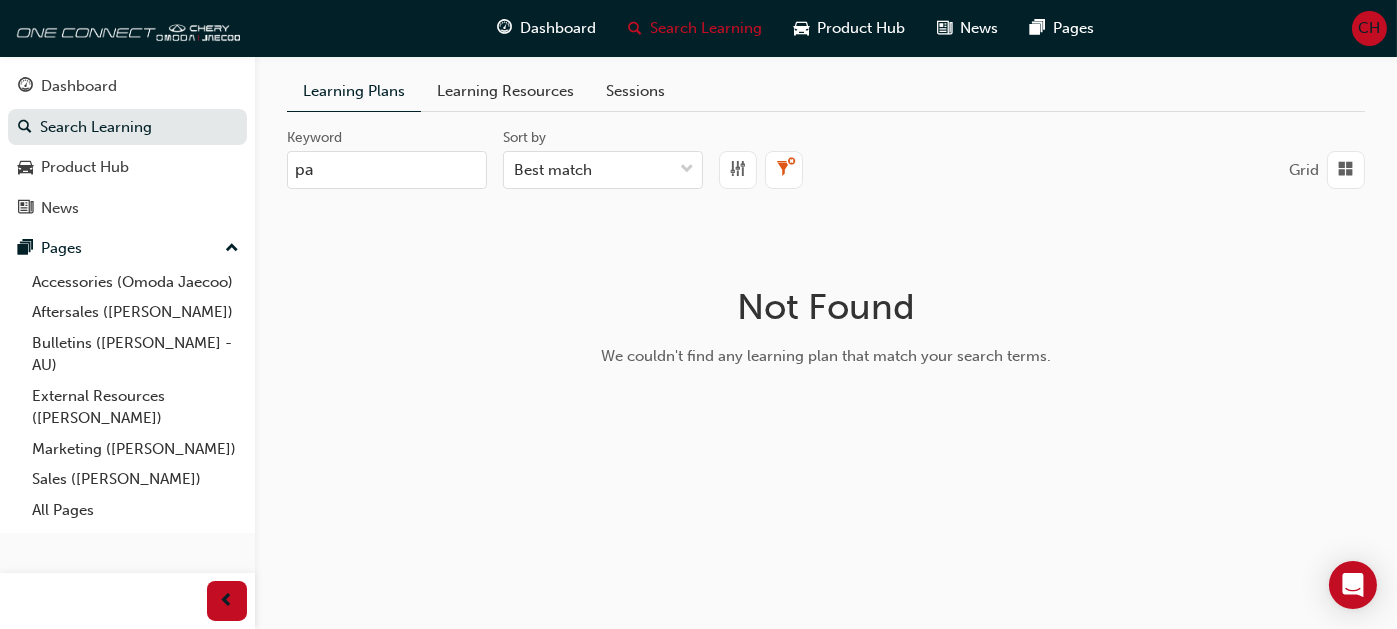 type on "p" 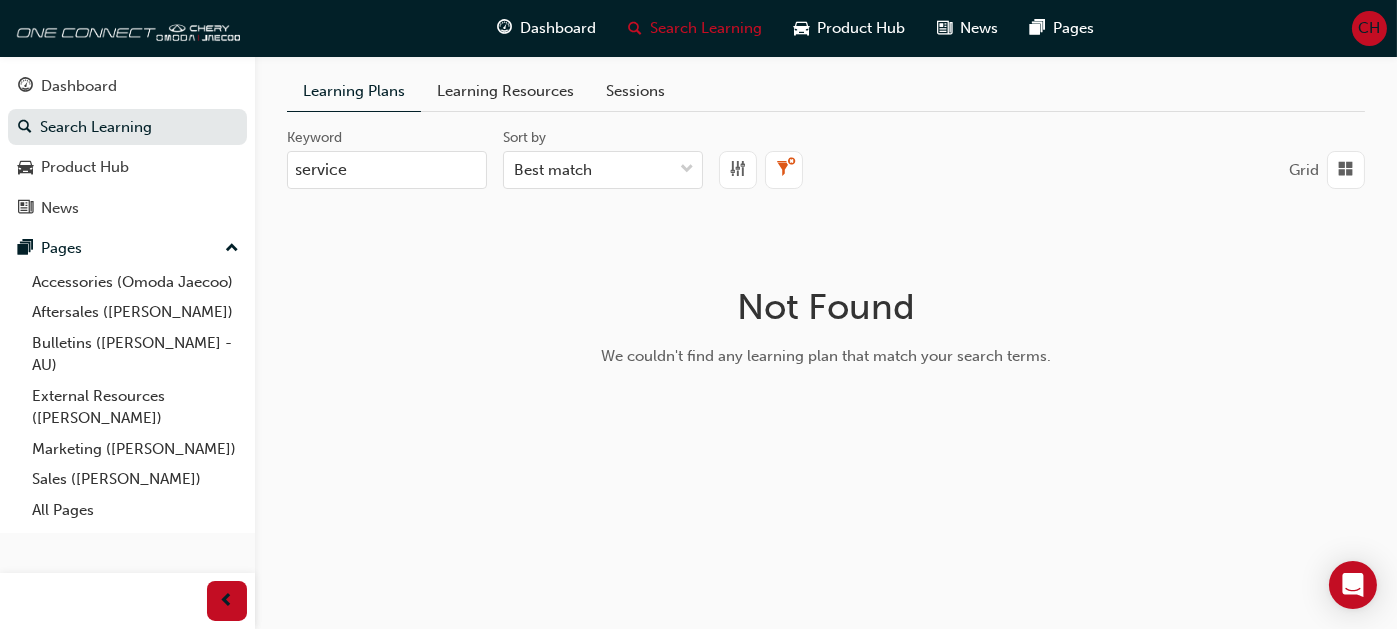 type on "service" 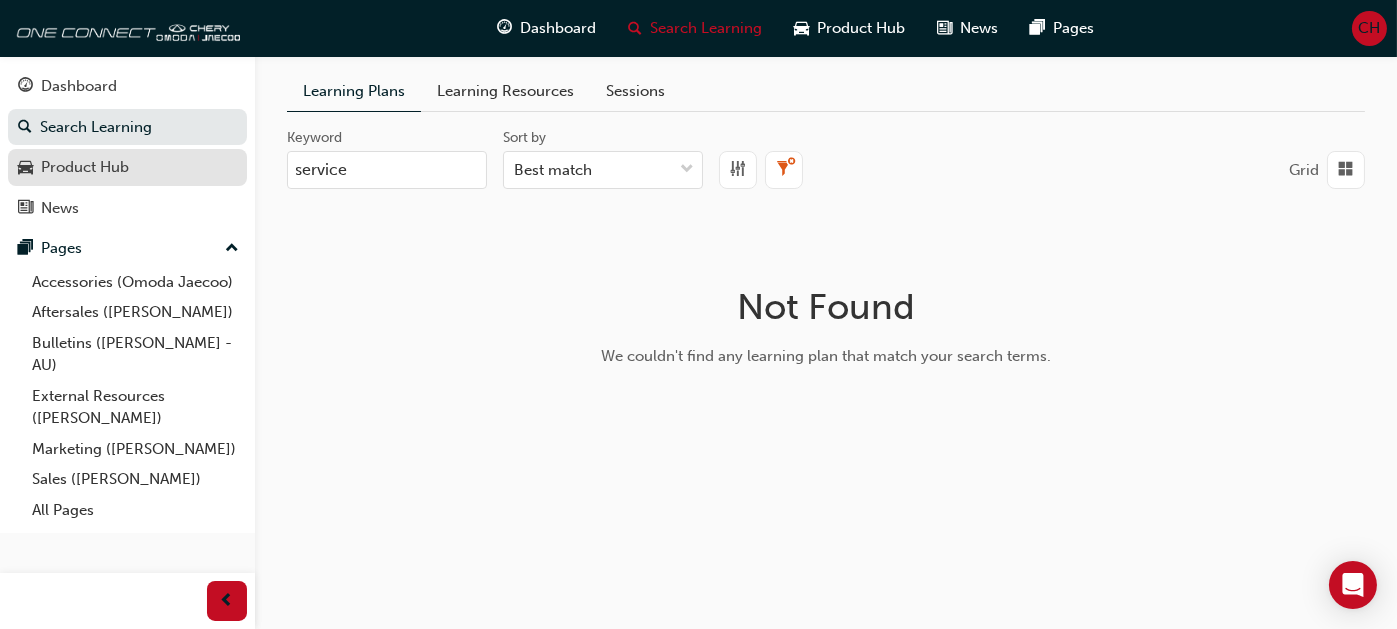 drag, startPoint x: 374, startPoint y: 176, endPoint x: 31, endPoint y: 152, distance: 343.83862 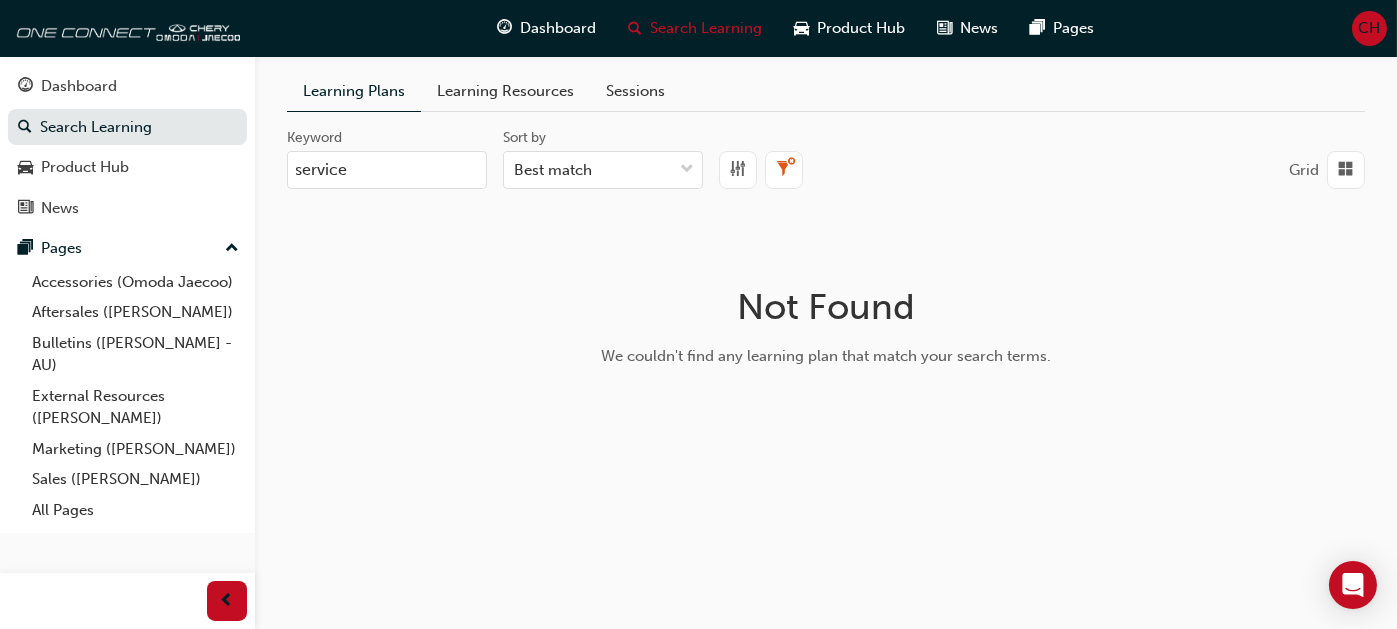 click on "CH" at bounding box center [1370, 28] 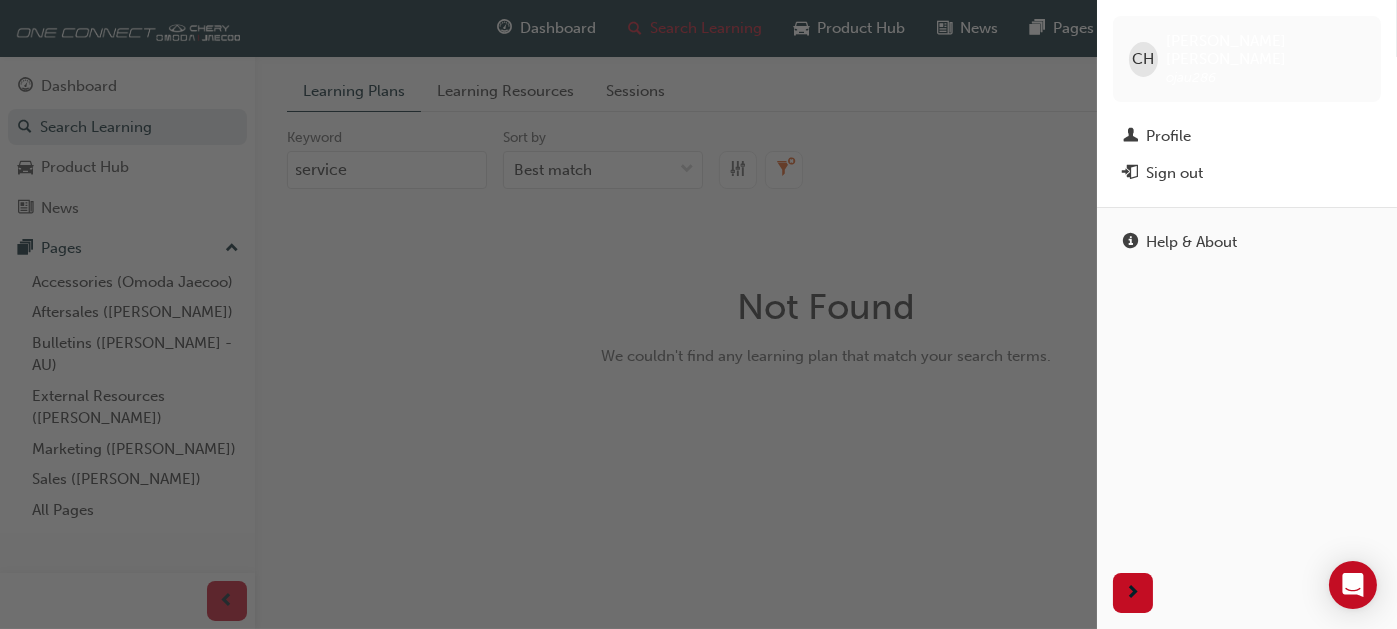 click at bounding box center [548, 314] 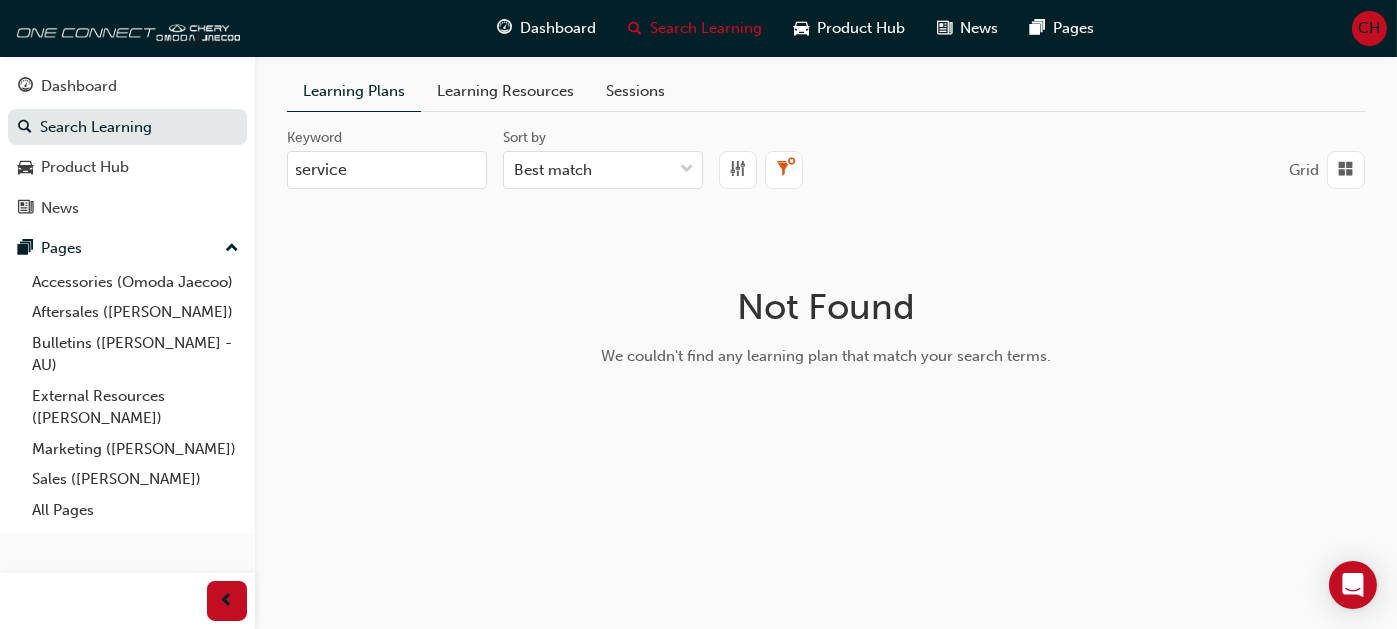 click on "CH" at bounding box center (1370, 28) 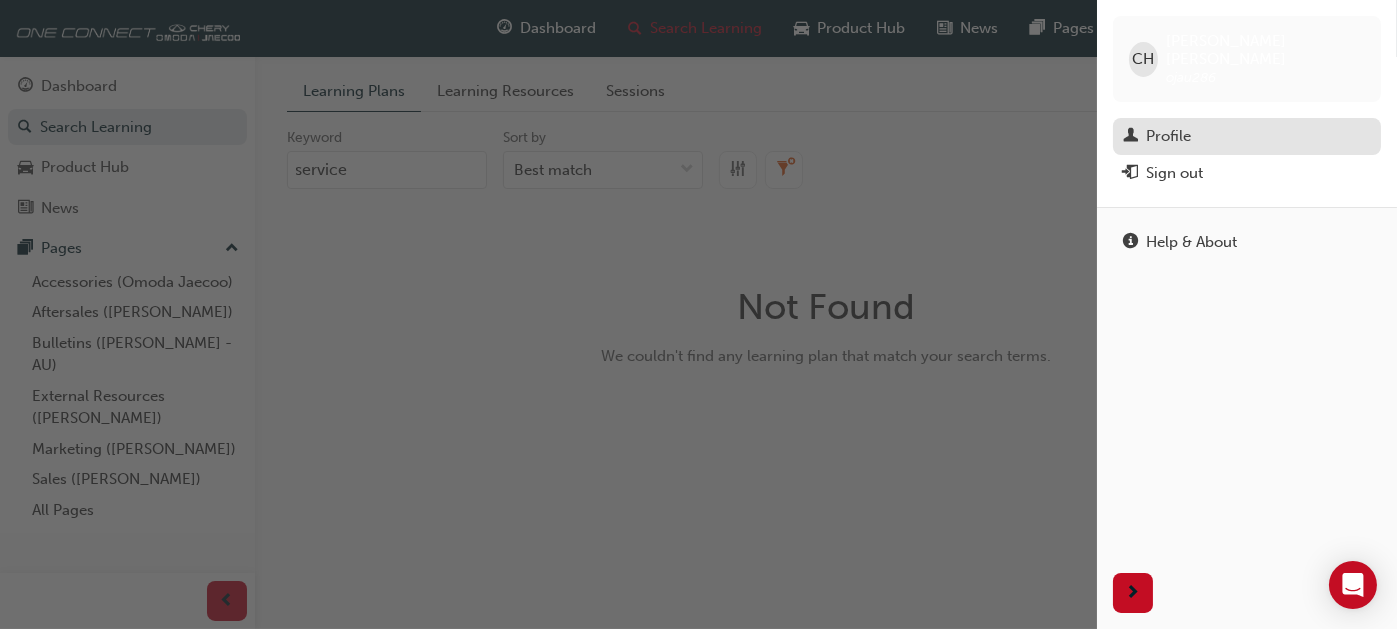 click on "Profile" at bounding box center (1168, 136) 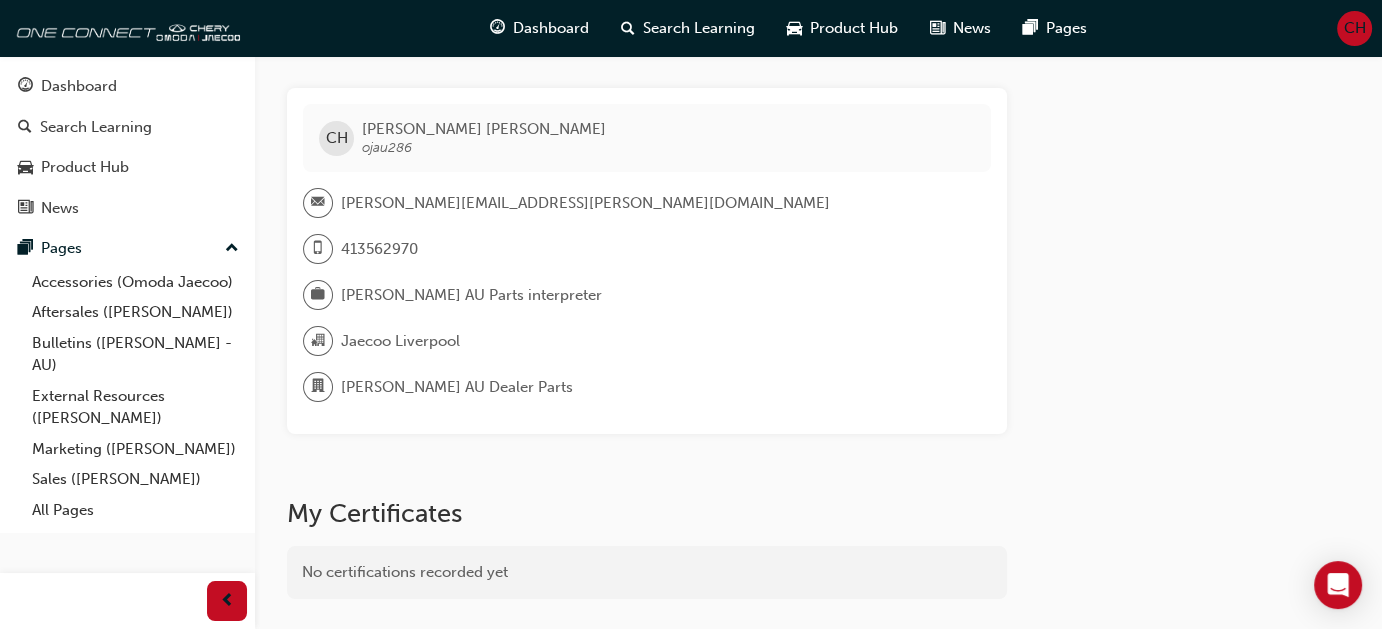 scroll, scrollTop: 236, scrollLeft: 0, axis: vertical 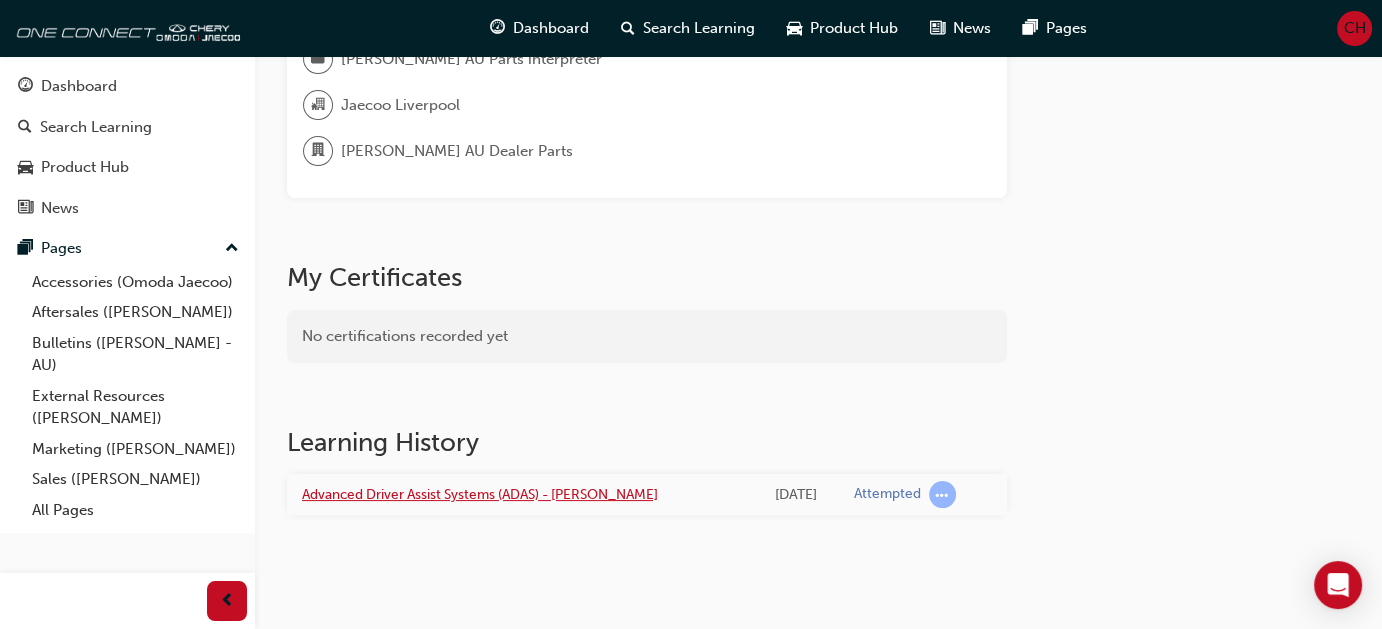 click on "Advanced Driver Assist Systems (ADAS) - [PERSON_NAME]" at bounding box center (480, 494) 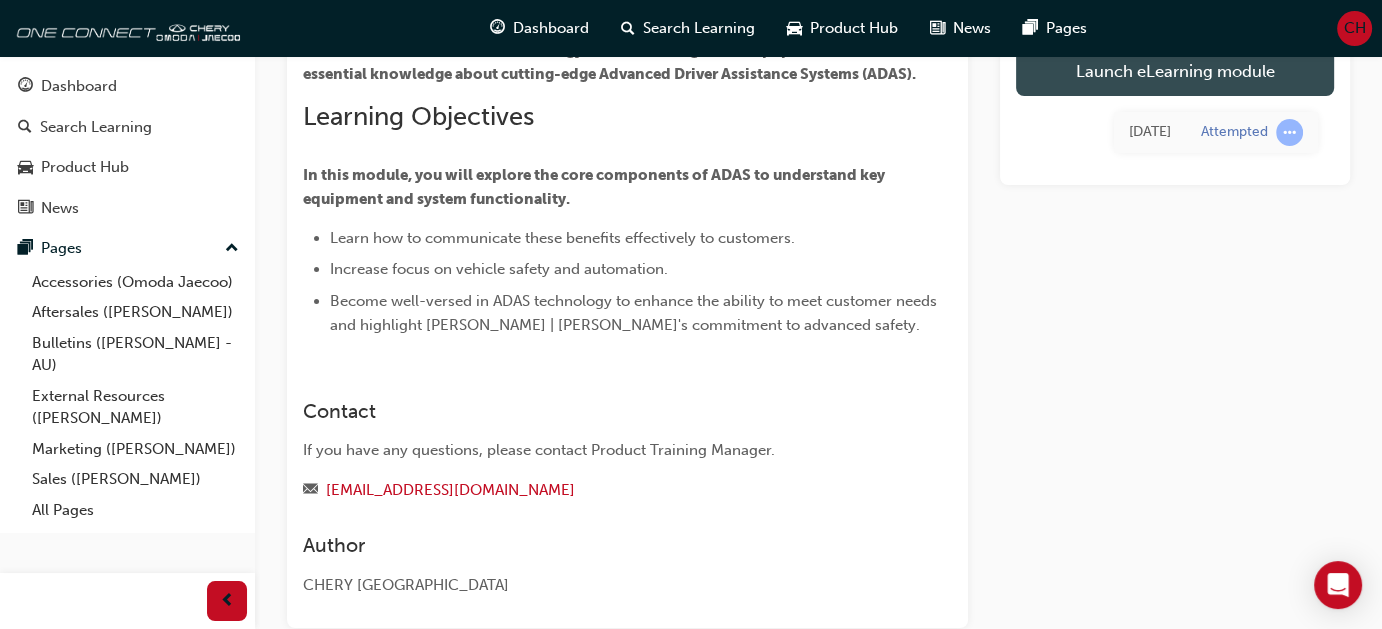 click on "Launch eLearning module" at bounding box center (1175, 71) 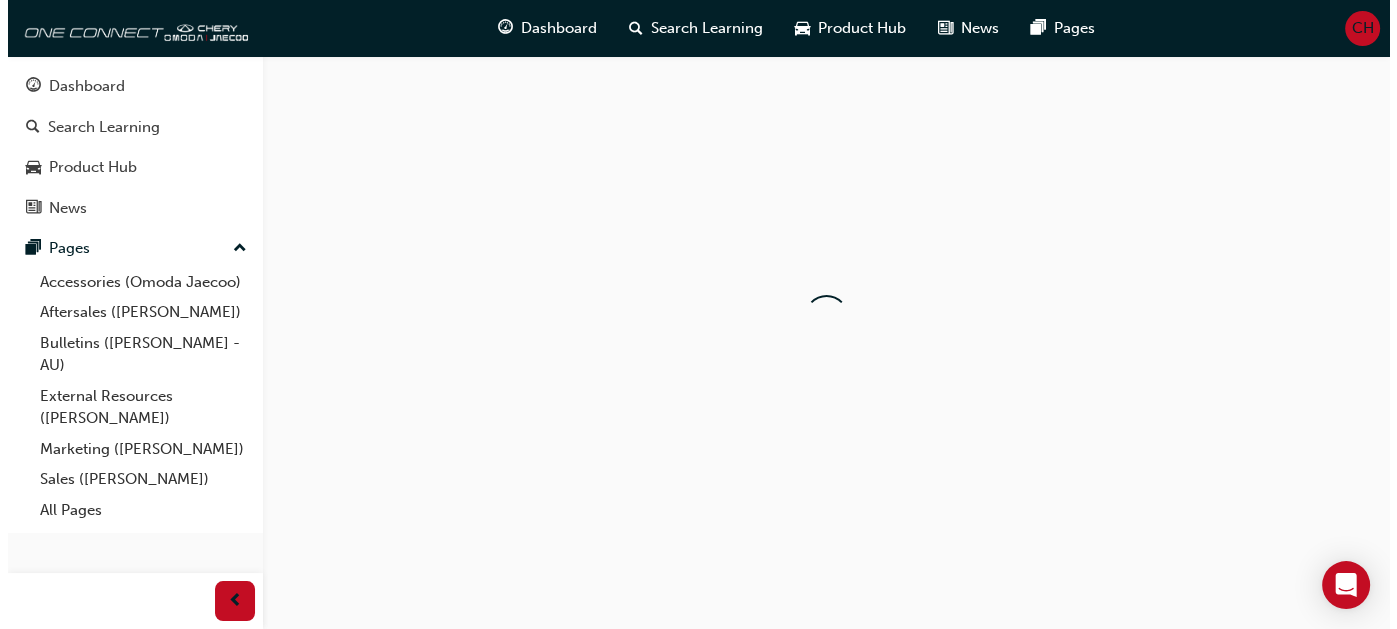scroll, scrollTop: 0, scrollLeft: 0, axis: both 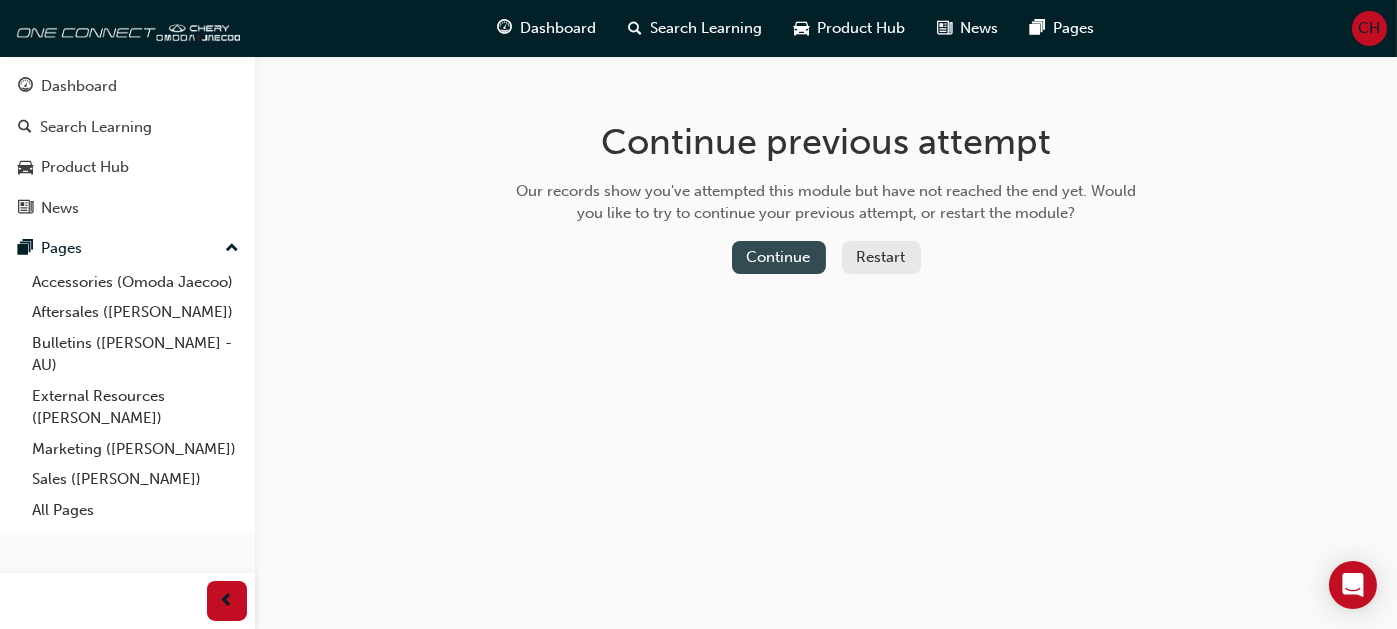 click on "Continue" at bounding box center (779, 257) 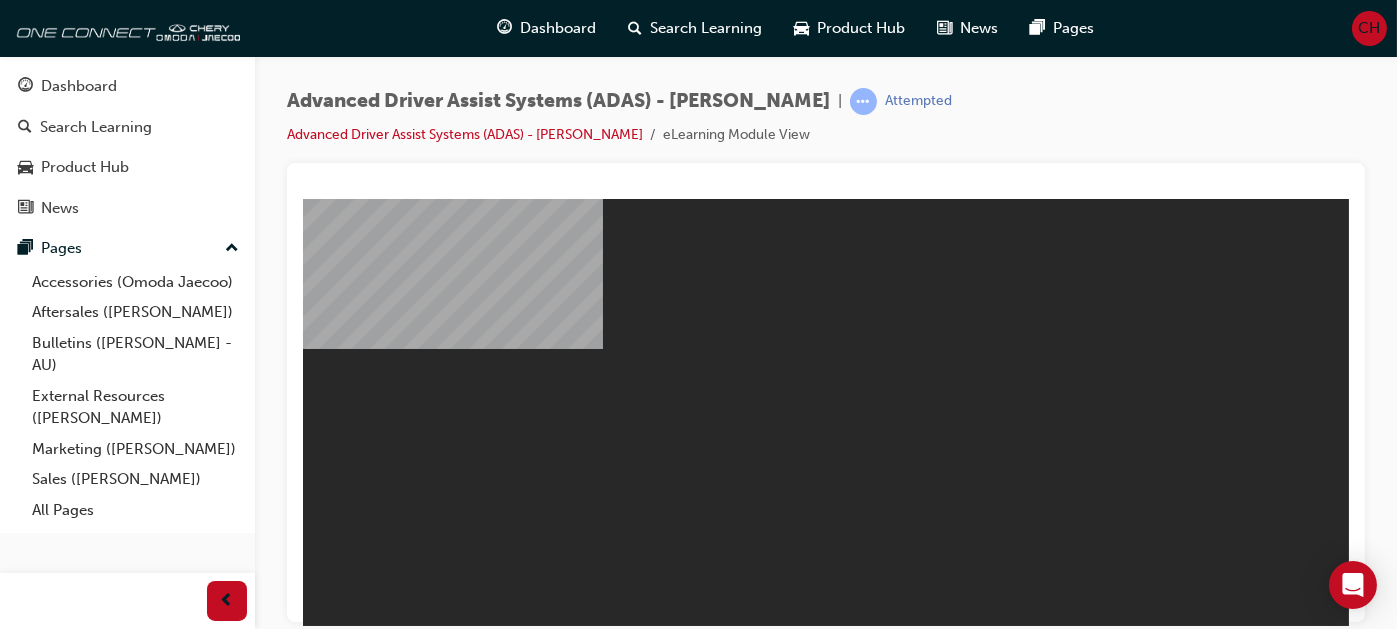 scroll, scrollTop: 0, scrollLeft: 0, axis: both 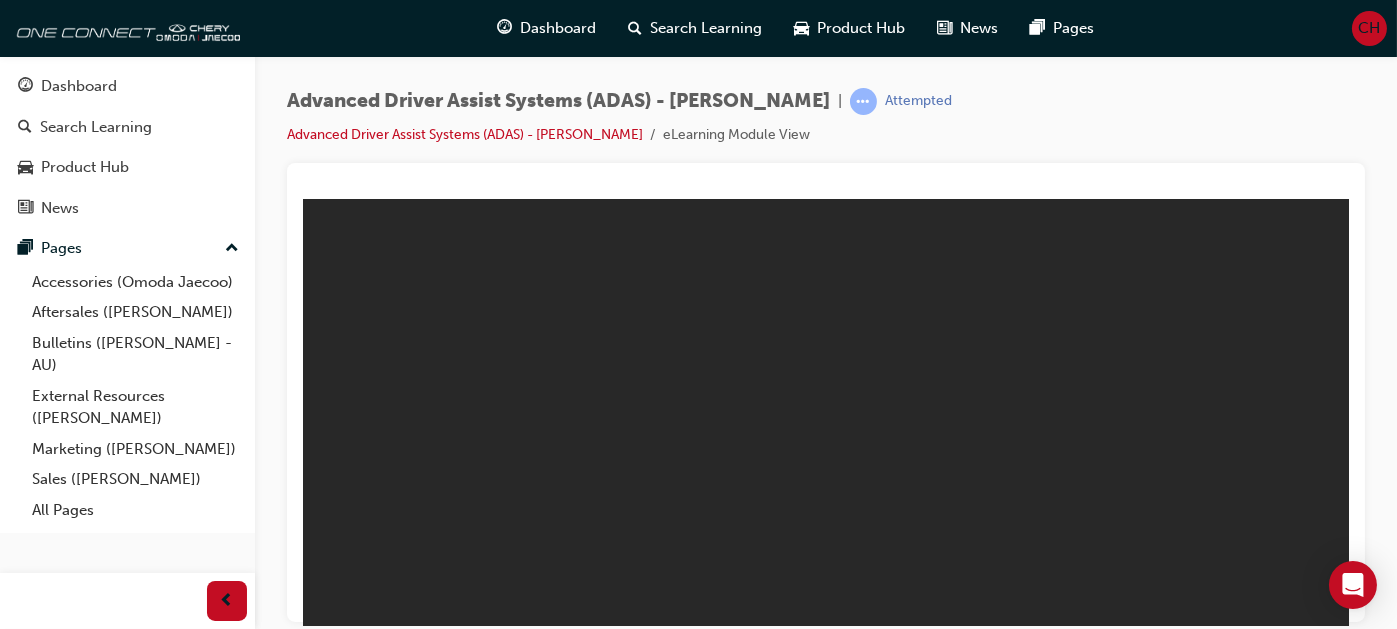 click on "Resume" at bounding box center [340, 1456] 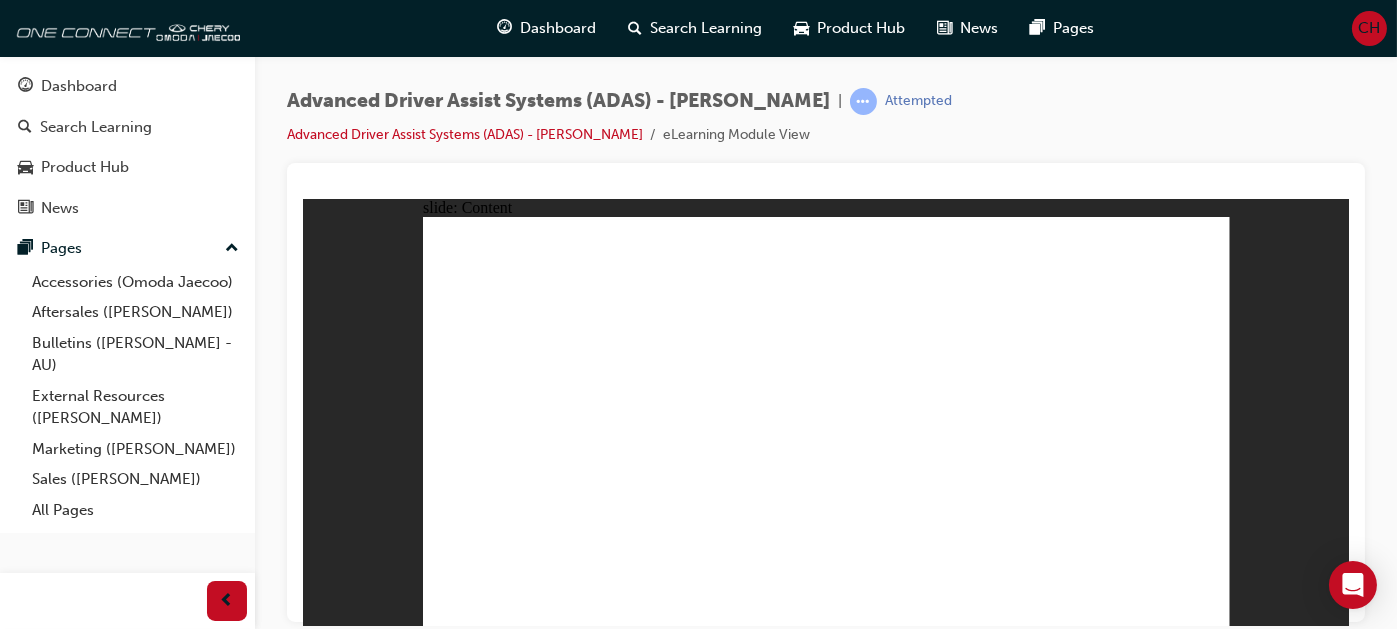 click 